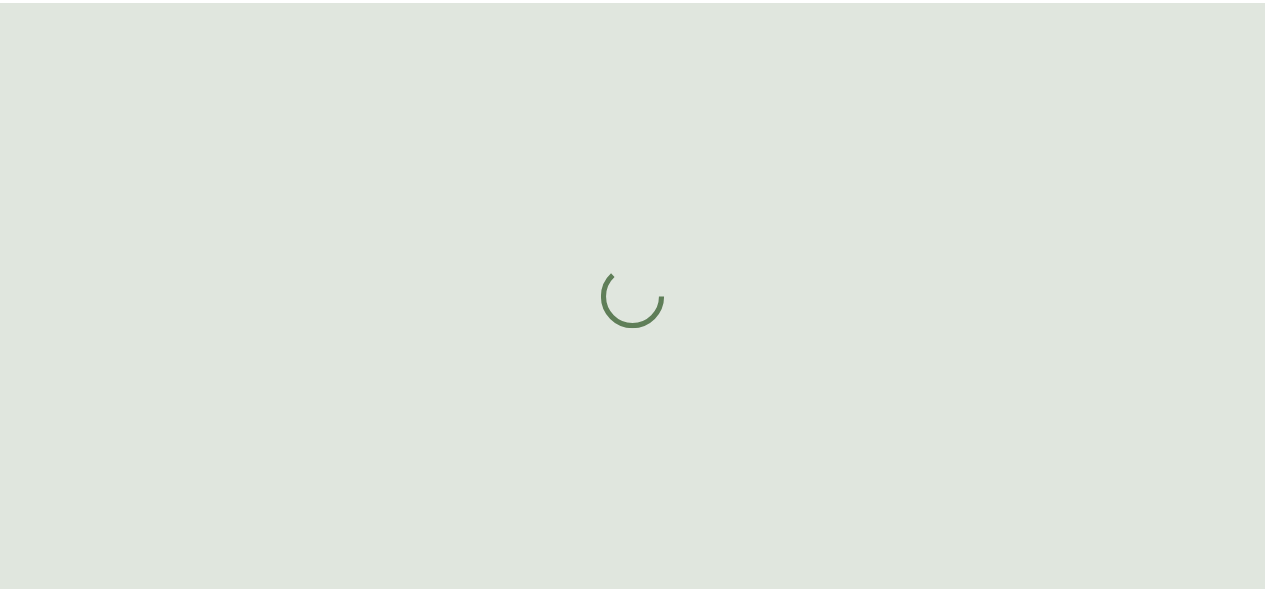 scroll, scrollTop: 0, scrollLeft: 0, axis: both 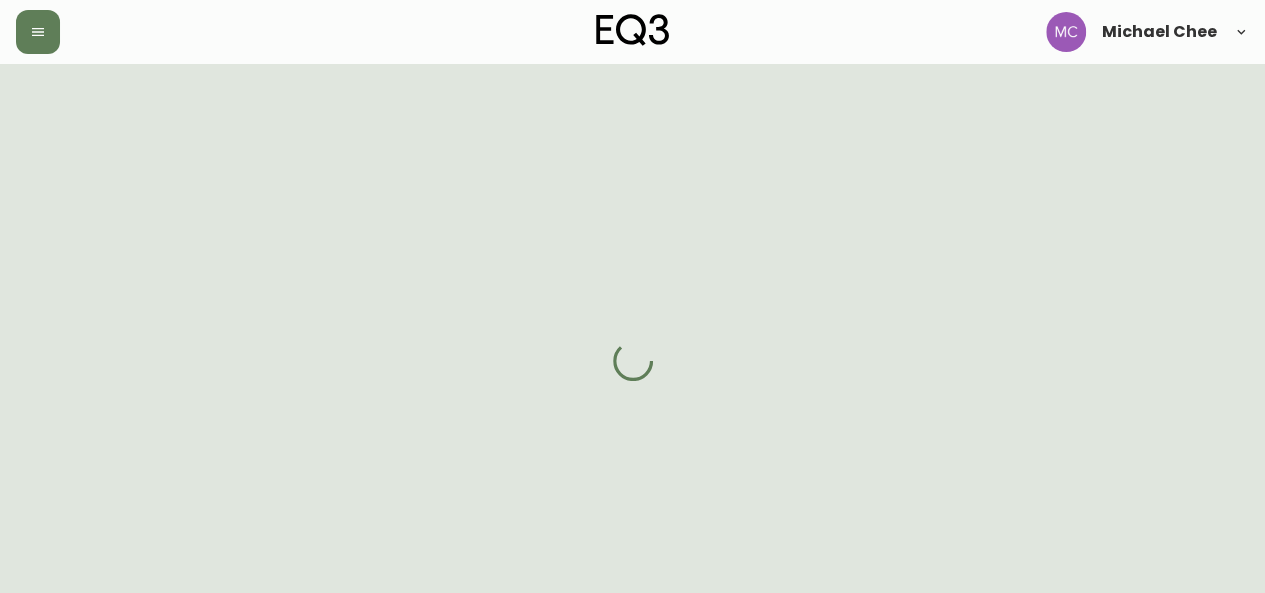 select on "BC" 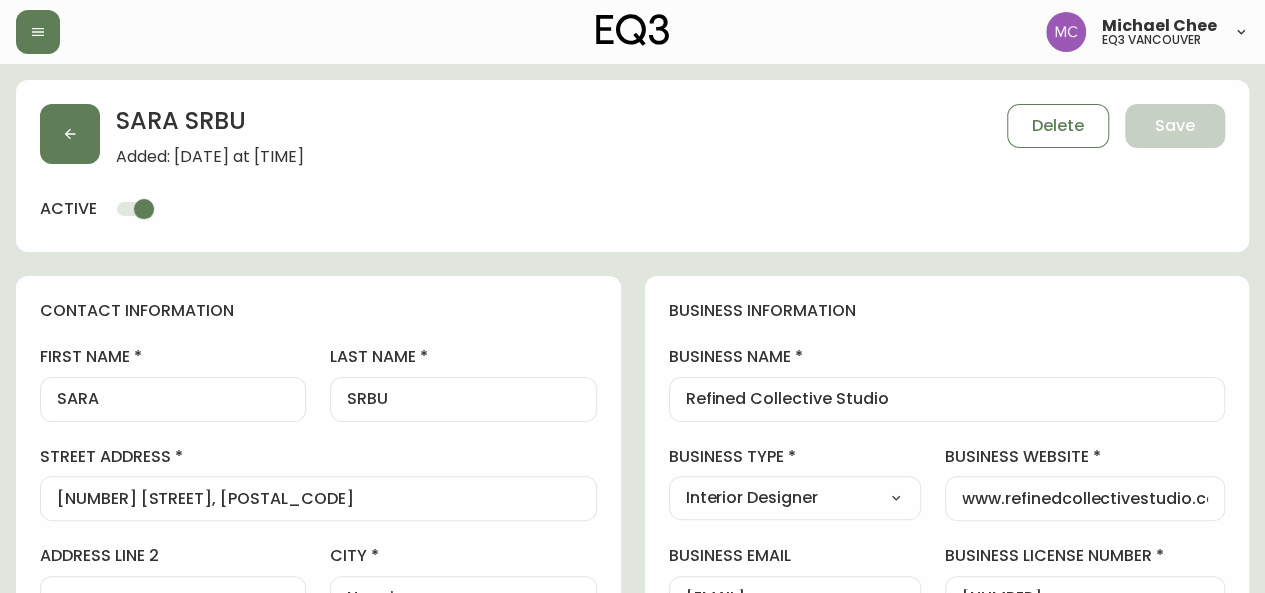 type on "EQ3 Vancouver" 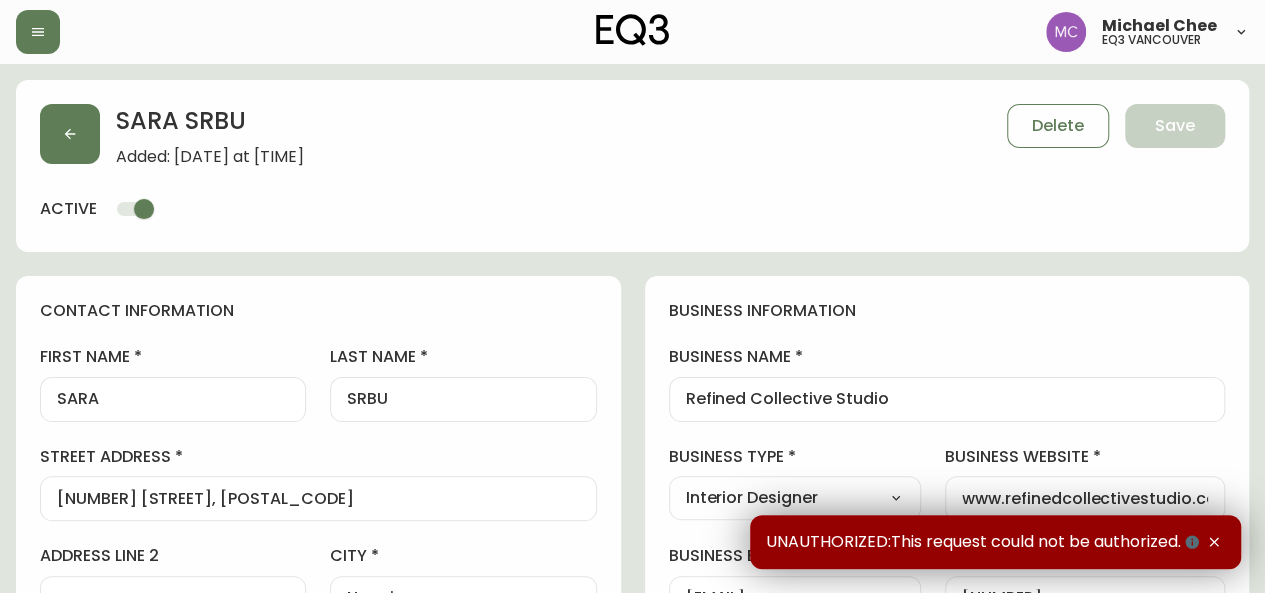click 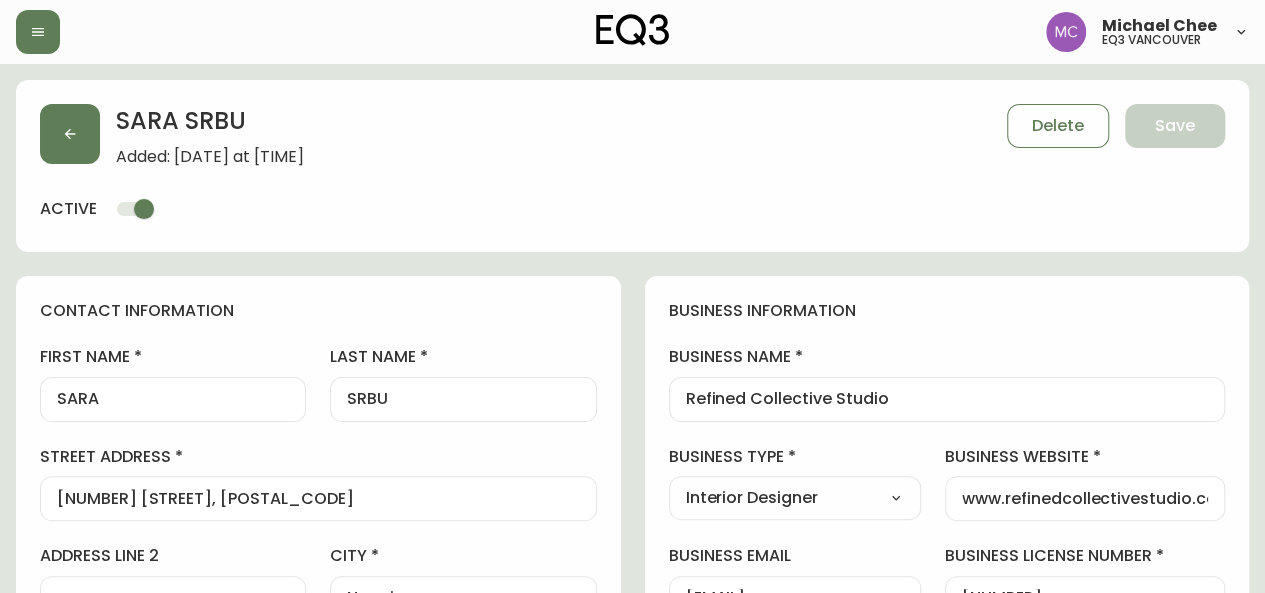 scroll, scrollTop: 518, scrollLeft: 0, axis: vertical 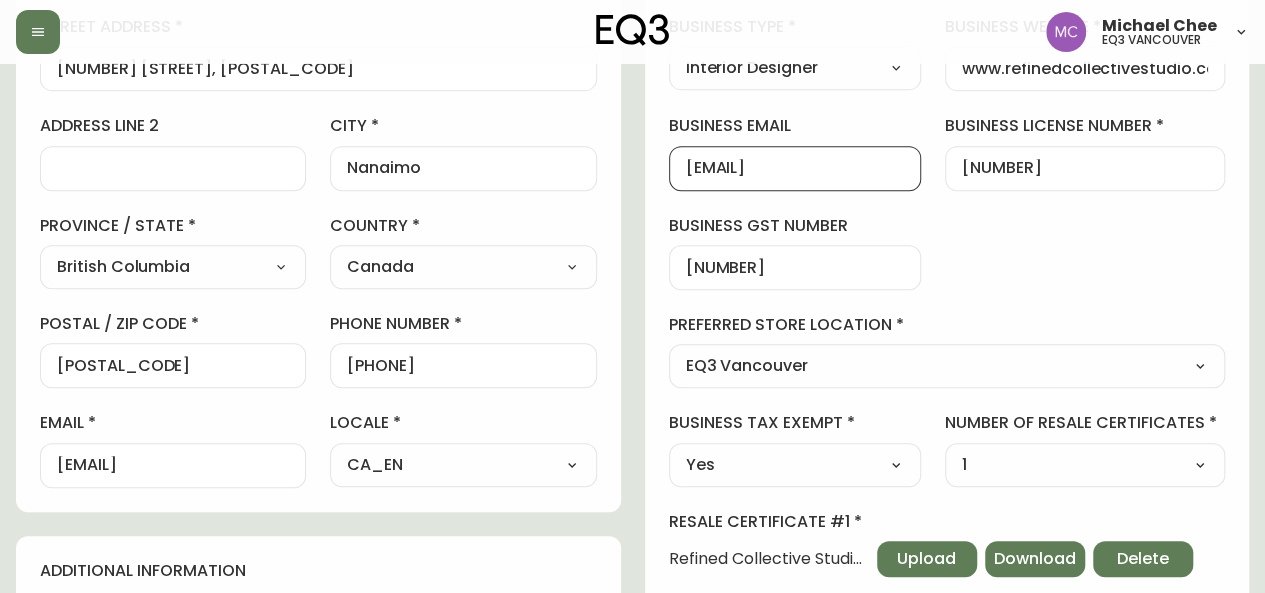 drag, startPoint x: 688, startPoint y: 165, endPoint x: 964, endPoint y: 189, distance: 277.0415 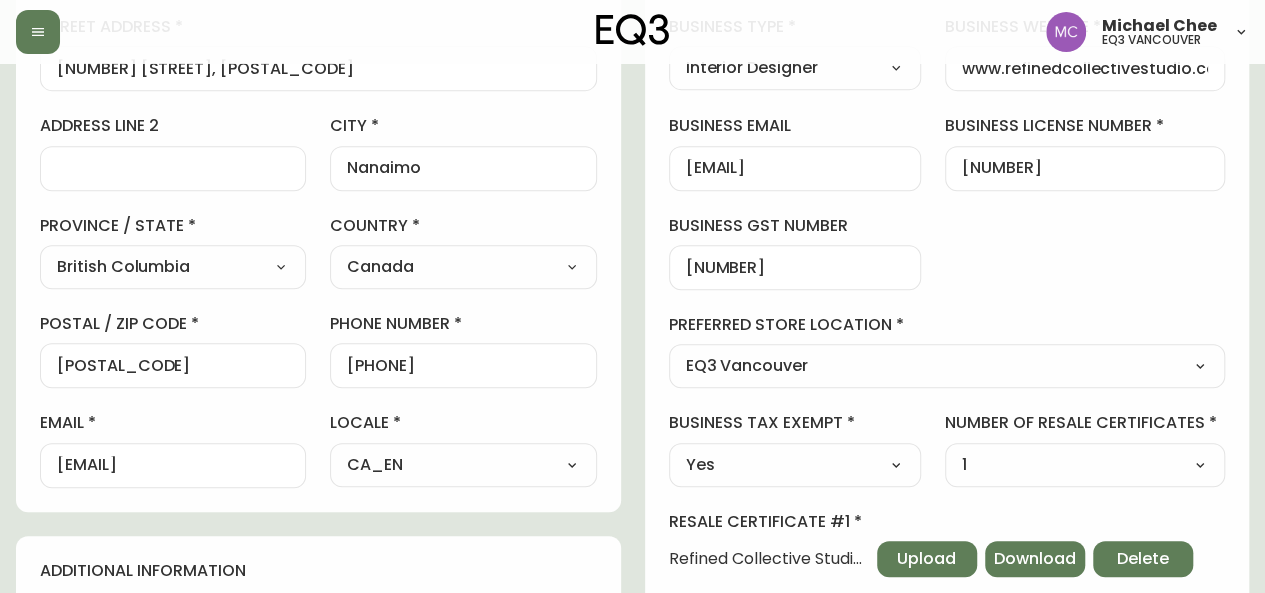 scroll, scrollTop: 0, scrollLeft: 0, axis: both 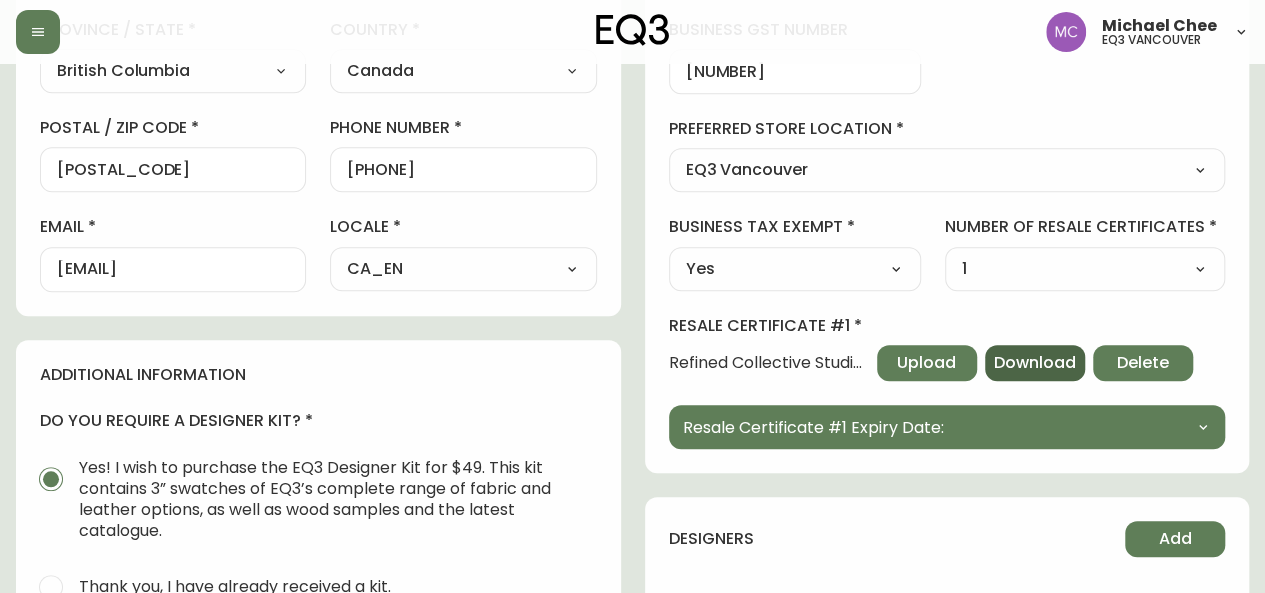 click on "Download" at bounding box center (1035, 363) 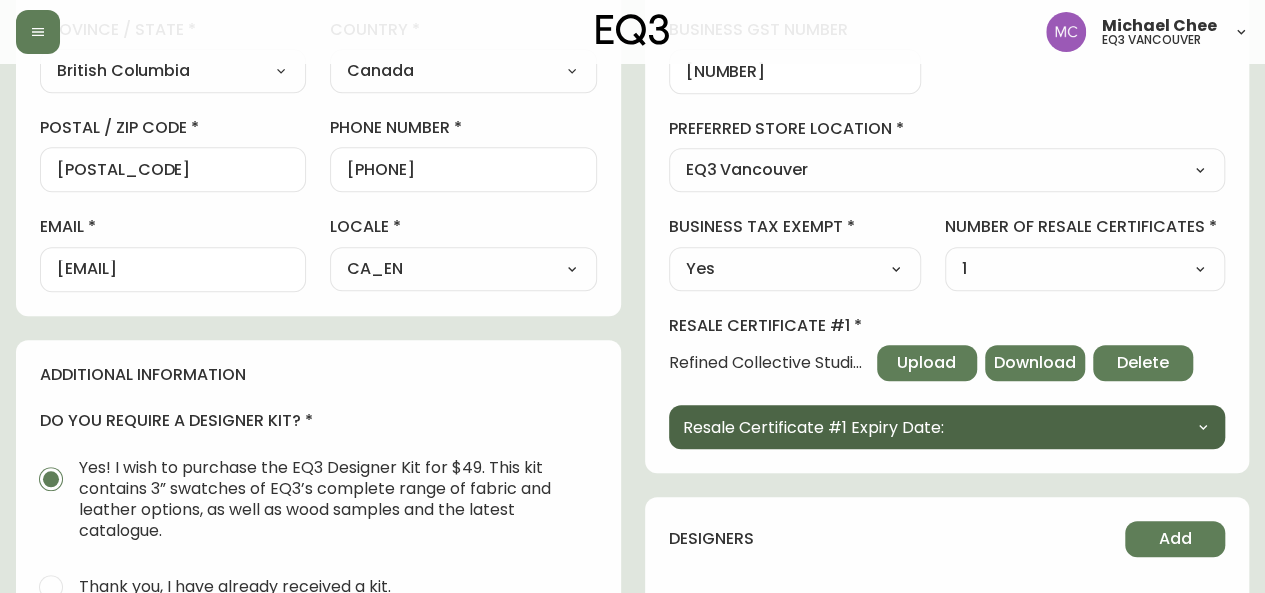 click on "Resale Certificate #1 Expiry Date:" at bounding box center [947, 427] 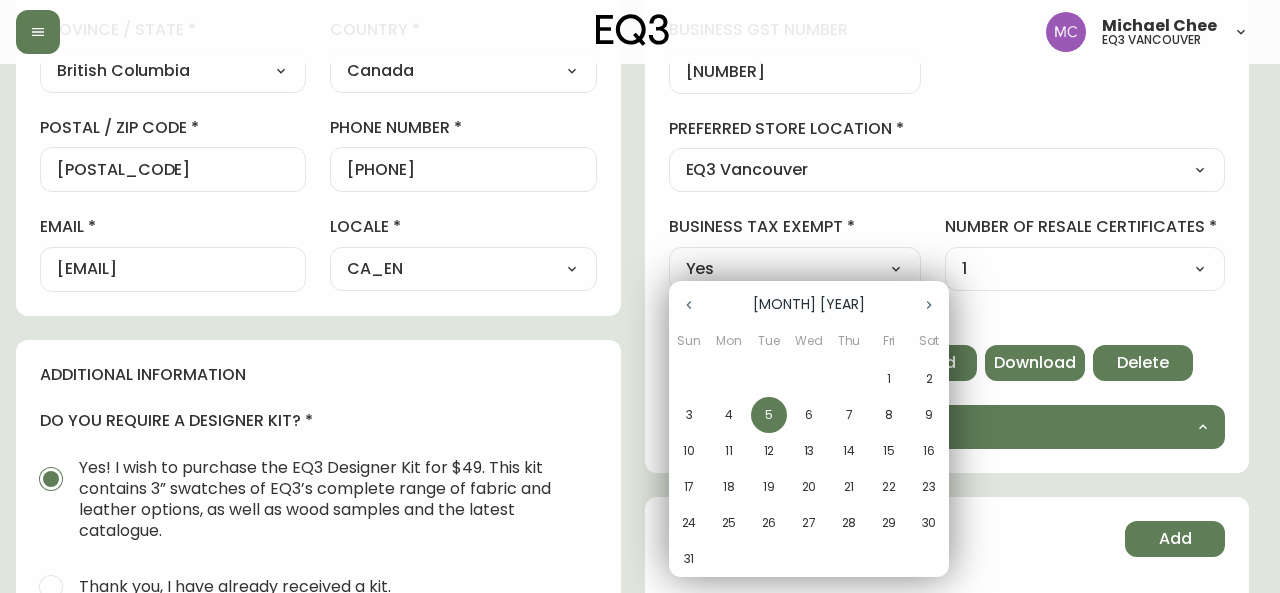 click at bounding box center (640, 296) 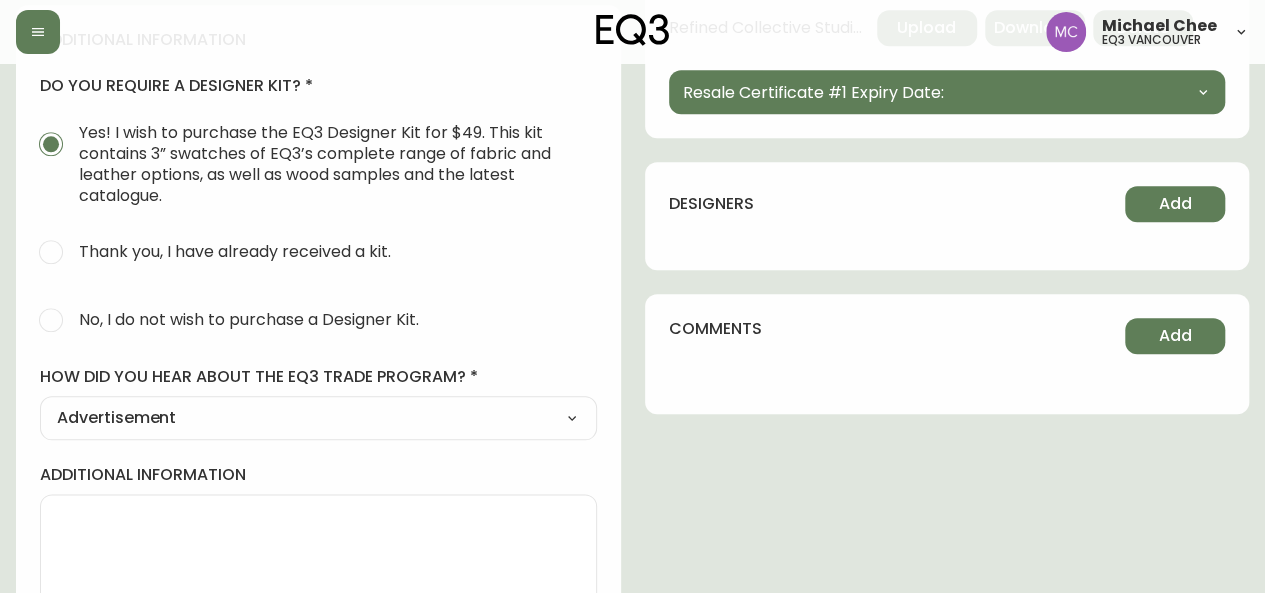 scroll, scrollTop: 1008, scrollLeft: 0, axis: vertical 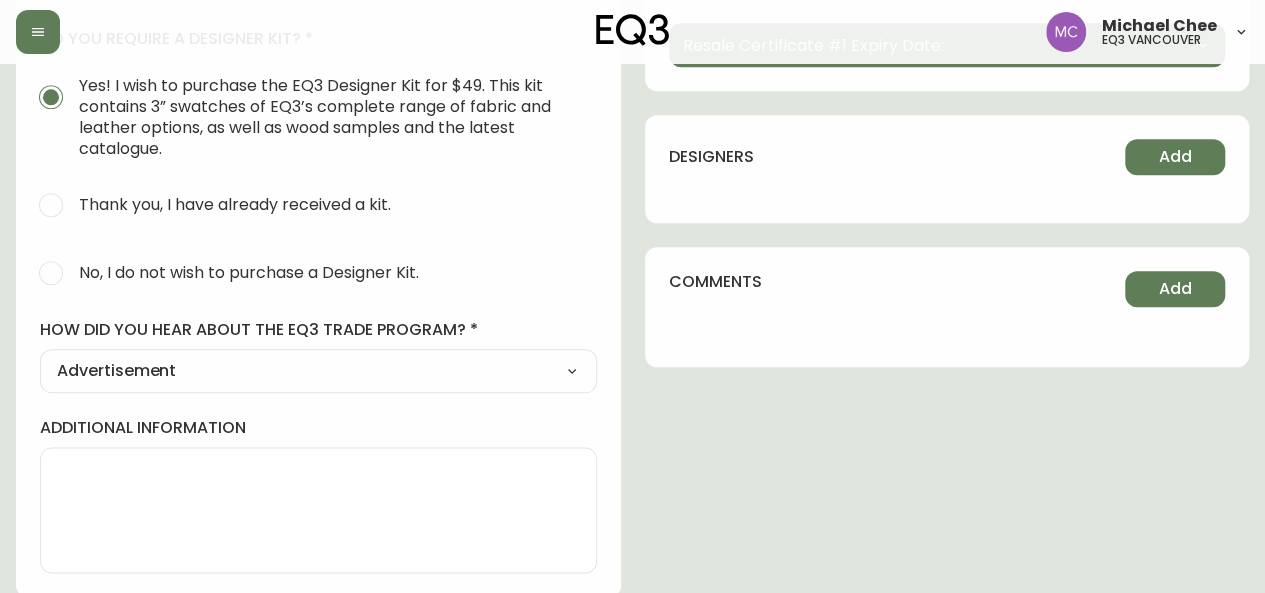 click on "SARA SRBU Added: [DATE] at [TIME] Delete Save active contact information first name [FIRST] last name [LAST] street address [NUMBER] [STREET], [POSTAL_CODE] address line 2 city Nanaimo province / state British Columbia Select Alberta British Columbia Manitoba New Brunswick Newfoundland and Labrador Nova Scotia Nunavut Northwest Territories Ontario Prince Edward Island Quebec Saskatchewan Yukon country Canada Select Canada United States postal / zip code [POSTAL_CODE] phone number [PHONE] email [EMAIL] locale CA_EN Select CA_EN CA_FR US_EN additional information do you require a designer kit? Yes! I wish to purchase the EQ3 Designer Kit for $49. This kit contains 3” swatches of EQ3’s complete range of fabric and leather options, as well as wood samples and the latest catalogue. Thank you, I have already received a kit. No, I do not wish to purchase a Designer Kit. how did you hear about the eq3 trade program? Advertisement Select Social Media Advertisement Trade Show Other Yes" at bounding box center (632, -174) 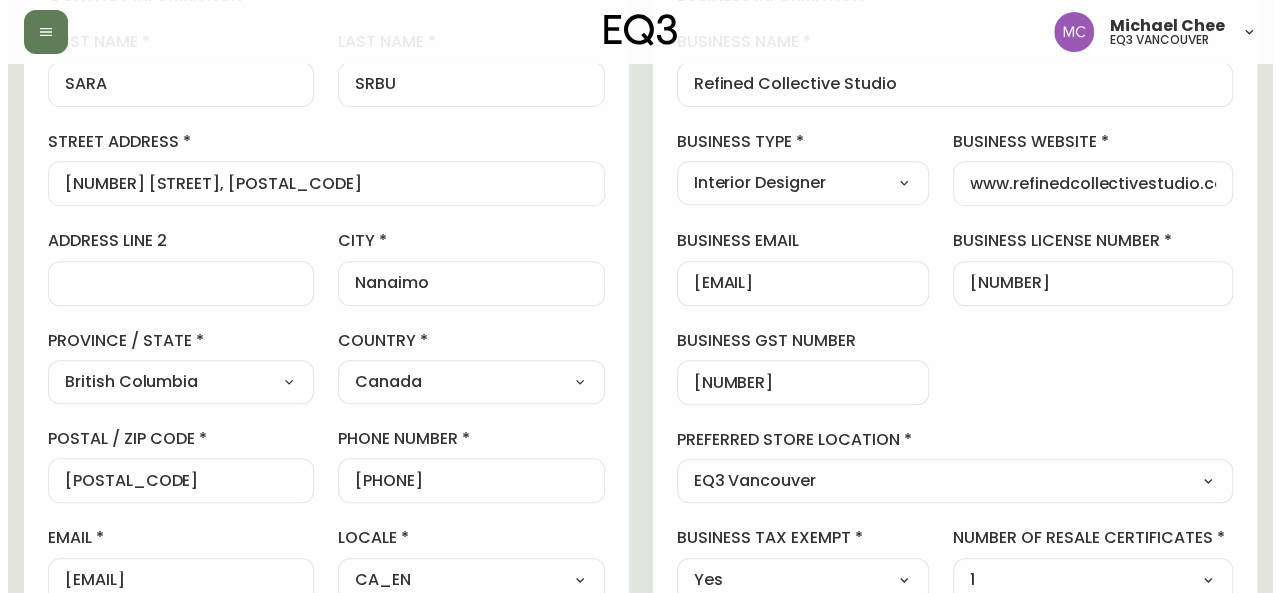 scroll, scrollTop: 242, scrollLeft: 0, axis: vertical 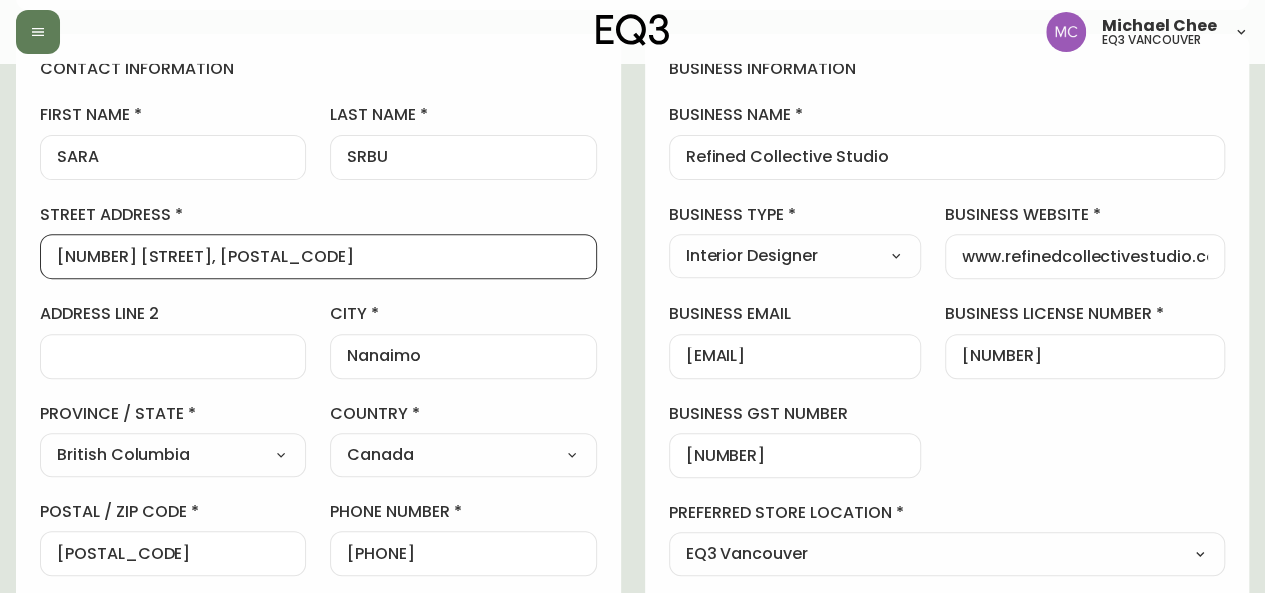drag, startPoint x: 246, startPoint y: 253, endPoint x: 28, endPoint y: 232, distance: 219.00912 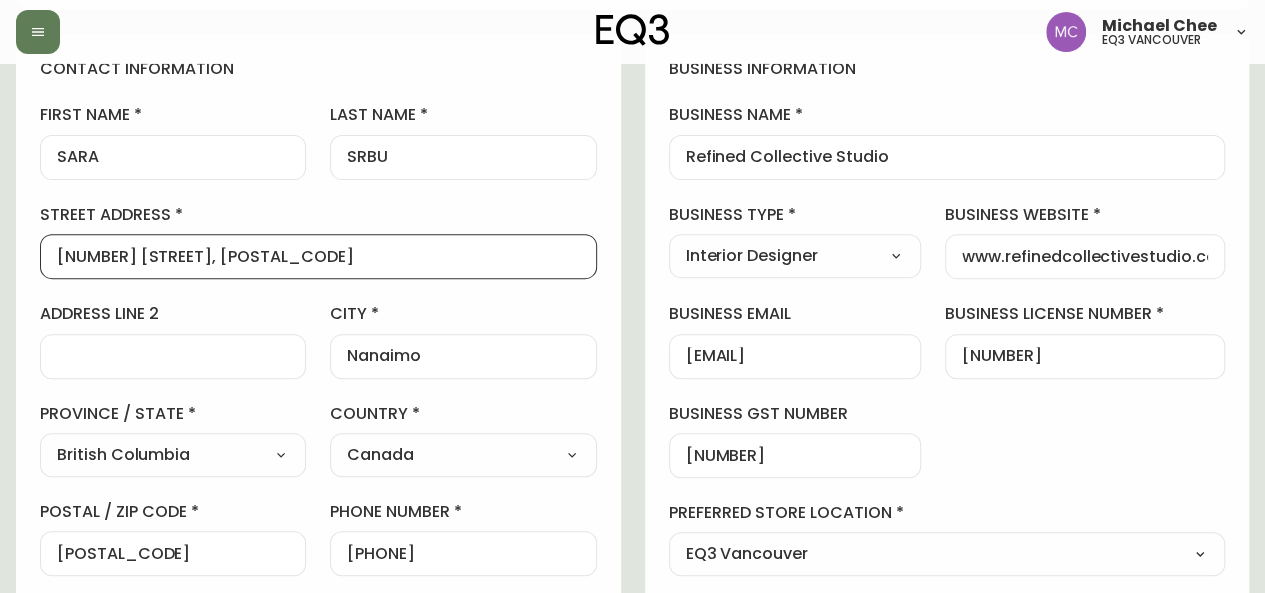 click on "contact information first name [FIRST] last name [LAST] street address [NUMBER] [STREET], [POSTAL_CODE] address line 2 city Nanaimo province / state British Columbia Select Alberta British Columbia Manitoba New Brunswick Newfoundland and Labrador Nova Scotia Nunavut Northwest Territories Ontario Prince Edward Island Quebec Saskatchewan Yukon country Canada Select Canada United States postal / zip code [POSTAL_CODE] phone number [PHONE] email [EMAIL] locale CA_EN Select CA_EN CA_FR US_EN" at bounding box center [318, 367] 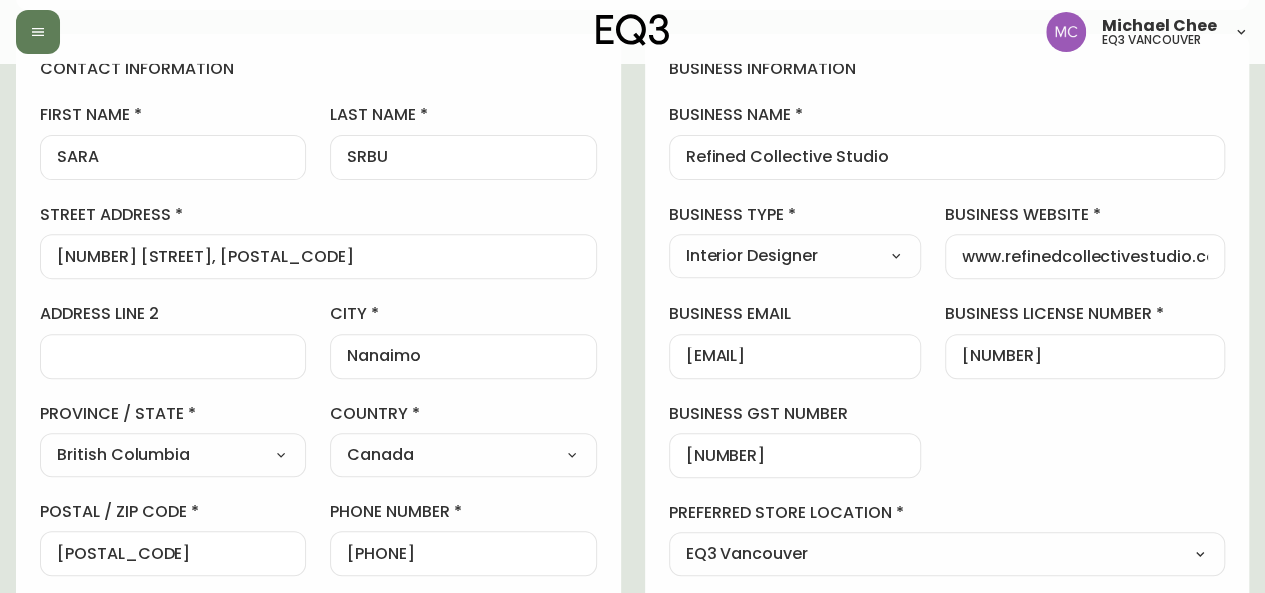 click on "SARA SRBU Added: [DATE] at [TIME] Delete Save active contact information first name [FIRST] last name [LAST] street address [NUMBER] [STREET], [POSTAL_CODE] address line 2 city Nanaimo province / state British Columbia Select Alberta British Columbia Manitoba New Brunswick Newfoundland and Labrador Nova Scotia Nunavut Northwest Territories Ontario Prince Edward Island Quebec Saskatchewan Yukon country Canada Select Canada United States postal / zip code [POSTAL_CODE] phone number [PHONE] email [EMAIL] locale CA_EN Select CA_EN CA_FR US_EN additional information do you require a designer kit? Yes! I wish to purchase the EQ3 Designer Kit for $49. This kit contains 3” swatches of EQ3’s complete range of fabric and leather options, as well as wood samples and the latest catalogue. Thank you, I have already received a kit. No, I do not wish to purchase a Designer Kit. how did you hear about the eq3 trade program? Advertisement Select Social Media Advertisement Trade Show Other Yes" at bounding box center [632, 592] 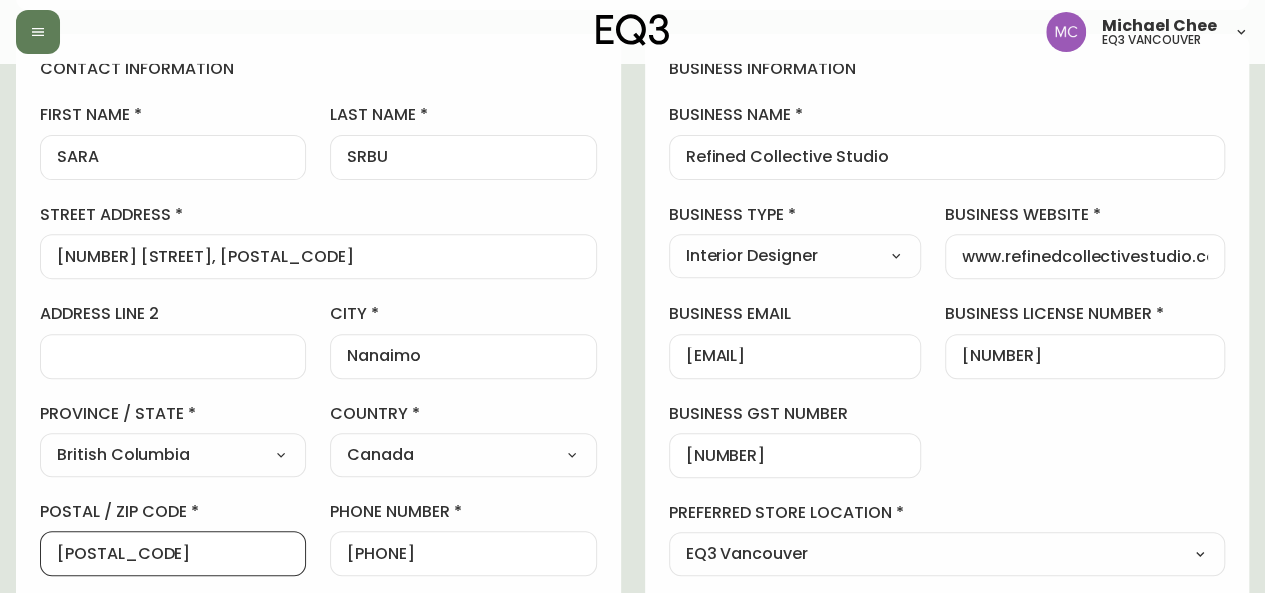 drag, startPoint x: 145, startPoint y: 559, endPoint x: 0, endPoint y: 541, distance: 146.11298 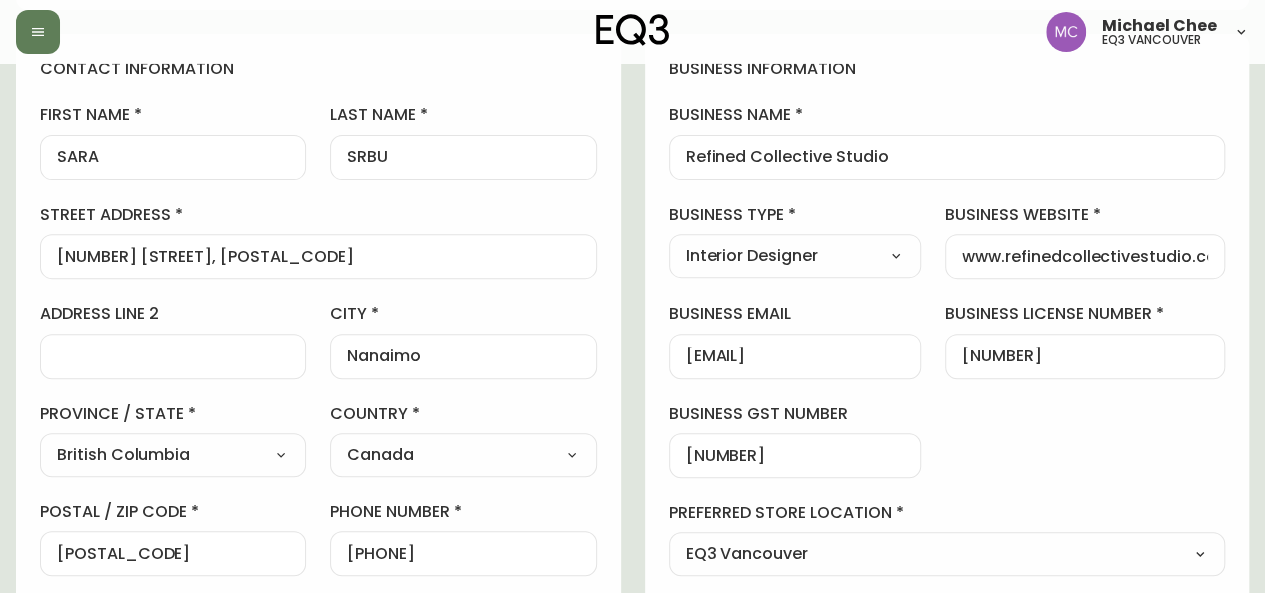 click on "SARA SRBU Added: [DATE] at [TIME] Delete Save active contact information first name [FIRST] last name [LAST] street address [NUMBER] [STREET], [POSTAL_CODE] address line 2 city Nanaimo province / state British Columbia Select Alberta British Columbia Manitoba New Brunswick Newfoundland and Labrador Nova Scotia Nunavut Northwest Territories Ontario Prince Edward Island Quebec Saskatchewan Yukon country Canada Select Canada United States postal / zip code [POSTAL_CODE] phone number [PHONE] email [EMAIL] locale CA_EN Select CA_EN CA_FR US_EN additional information do you require a designer kit? Yes! I wish to purchase the EQ3 Designer Kit for $49. This kit contains 3” swatches of EQ3’s complete range of fabric and leather options, as well as wood samples and the latest catalogue. Thank you, I have already received a kit. No, I do not wish to purchase a Designer Kit. how did you hear about the eq3 trade program? Advertisement Select Social Media Advertisement Trade Show Other Yes" at bounding box center [632, 592] 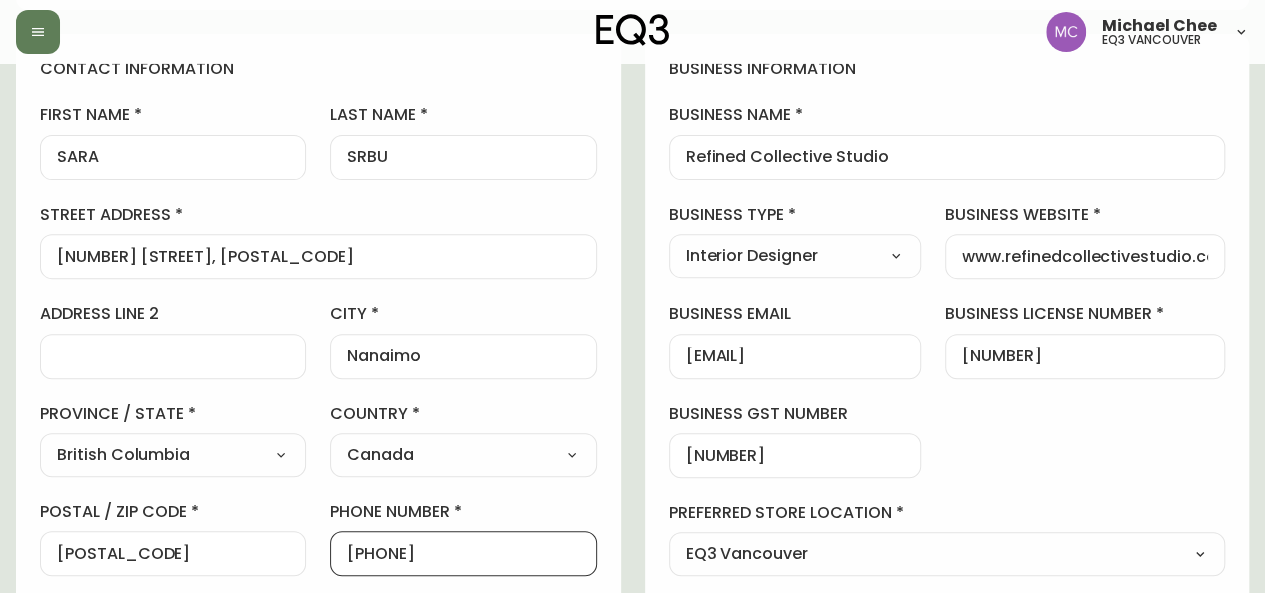 drag, startPoint x: 482, startPoint y: 555, endPoint x: 364, endPoint y: 546, distance: 118.34272 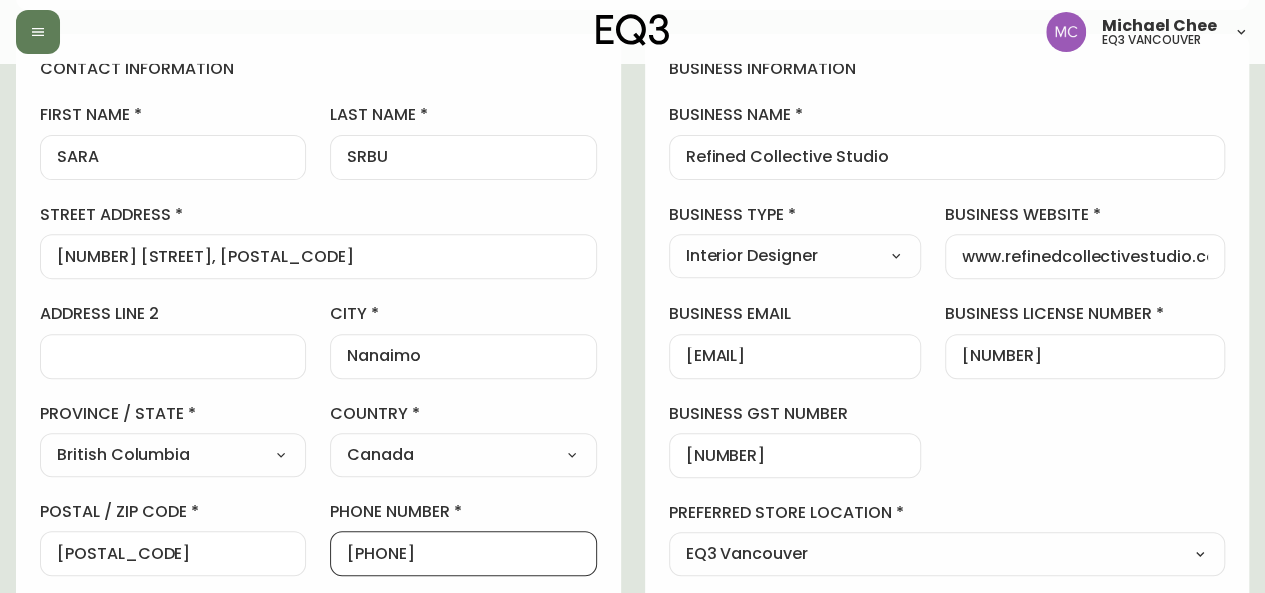 click on "[PHONE]" at bounding box center (463, 553) 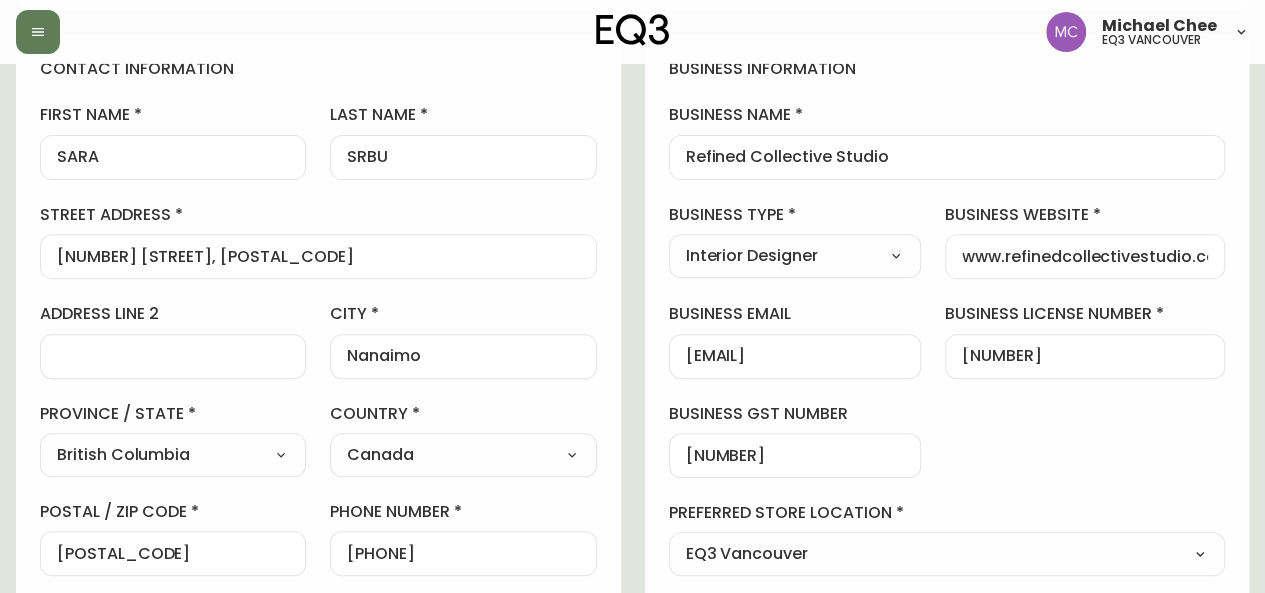 click on "SARA SRBU Added: [DATE] at [TIME] Delete Save active contact information first name [FIRST] last name [LAST] street address [NUMBER] [STREET], [POSTAL_CODE] address line 2 city Nanaimo province / state British Columbia Select Alberta British Columbia Manitoba New Brunswick Newfoundland and Labrador Nova Scotia Nunavut Northwest Territories Ontario Prince Edward Island Quebec Saskatchewan Yukon country Canada Select Canada United States postal / zip code [POSTAL_CODE] phone number [PHONE] email [EMAIL] locale CA_EN Select CA_EN CA_FR US_EN additional information do you require a designer kit? Yes! I wish to purchase the EQ3 Designer Kit for $49. This kit contains 3” swatches of EQ3’s complete range of fabric and leather options, as well as wood samples and the latest catalogue. Thank you, I have already received a kit. No, I do not wish to purchase a Designer Kit. how did you hear about the eq3 trade program? Advertisement Select Social Media Advertisement Trade Show Other Yes" at bounding box center (632, 592) 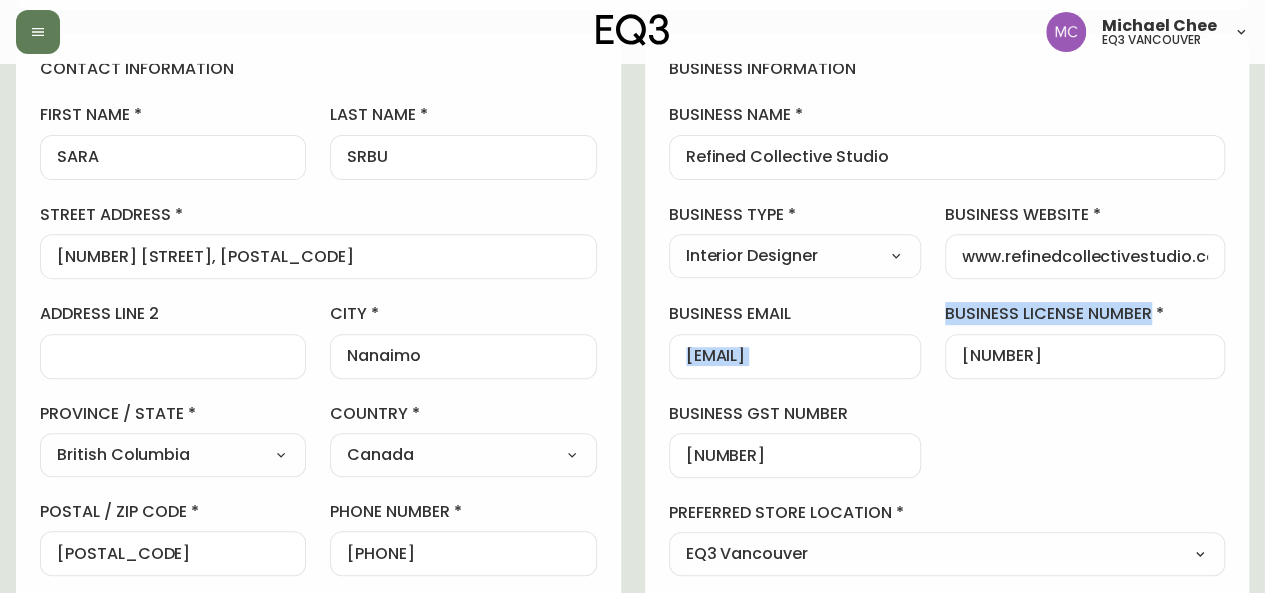 drag, startPoint x: 683, startPoint y: 358, endPoint x: 936, endPoint y: 370, distance: 253.28442 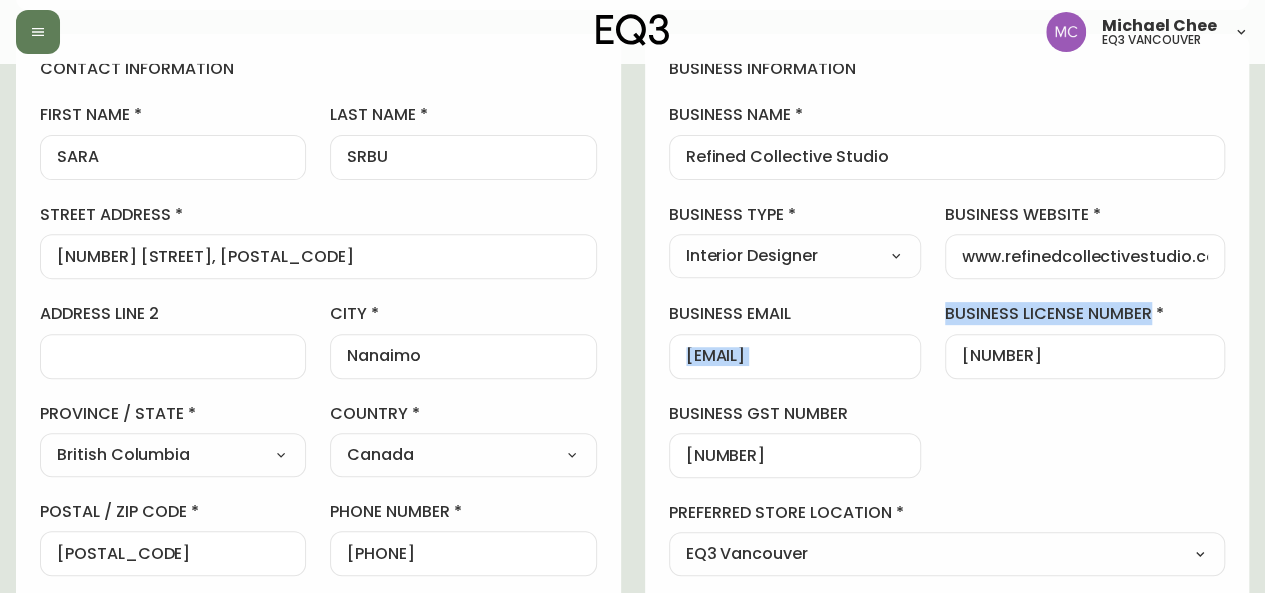 click on "business information business name Refined Collective Studio business type Interior Designer Select Interior Designer Architect Home Builder Contractor Real Estate Agent Hospitality Other business website www.refinedcollectivestudio.com business email [EMAIL] business license number [NUMBER] business gst number [NUMBER] preferred store location EQ3 Vancouver Select - Store locations EQ3 Brossard EQ3 Burlington EQ3 Calgary EQ3 Montréal - Griffintown EQ3 Montréal - St Laurent EQ3 Ottawa EQ3 Outlet - Laval EQ3 Quebec City EQ3 Toronto - Hanna EQ3 Toronto - King EQ3 Vancouver EQ3 Winnipeg Select - Trade locations EQ3 US Trade - Formally East business tax exempt Yes Select Yes No number of resale certificates 1 1 2 3 4 5 Resale Certificate # 1 Refined Collective Studio - PST registration confirmation_cmdyth30b2rag0162hvrx4nkx.pdf Upload Download Delete Resale Certificate #1 Expiry Date:" at bounding box center (947, 445) 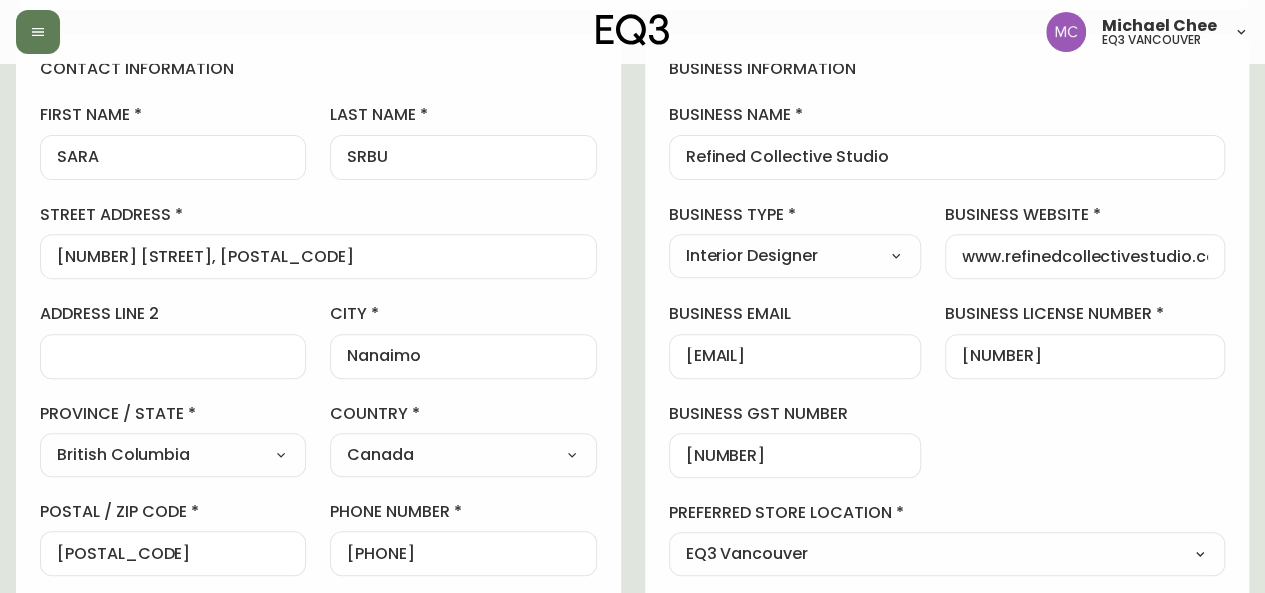 click on "SARA SRBU Added: [DATE] at [TIME] Delete Save active contact information first name [FIRST] last name [LAST] street address [NUMBER] [STREET], [POSTAL_CODE] address line 2 city Nanaimo province / state British Columbia Select Alberta British Columbia Manitoba New Brunswick Newfoundland and Labrador Nova Scotia Nunavut Northwest Territories Ontario Prince Edward Island Quebec Saskatchewan Yukon country Canada Select Canada United States postal / zip code [POSTAL_CODE] phone number [PHONE] email [EMAIL] locale CA_EN Select CA_EN CA_FR US_EN additional information do you require a designer kit? Yes! I wish to purchase the EQ3 Designer Kit for $49. This kit contains 3” swatches of EQ3’s complete range of fabric and leather options, as well as wood samples and the latest catalogue. Thank you, I have already received a kit. No, I do not wish to purchase a Designer Kit. how did you hear about the eq3 trade program? Advertisement Select Social Media Advertisement Trade Show Other Yes" at bounding box center (632, 592) 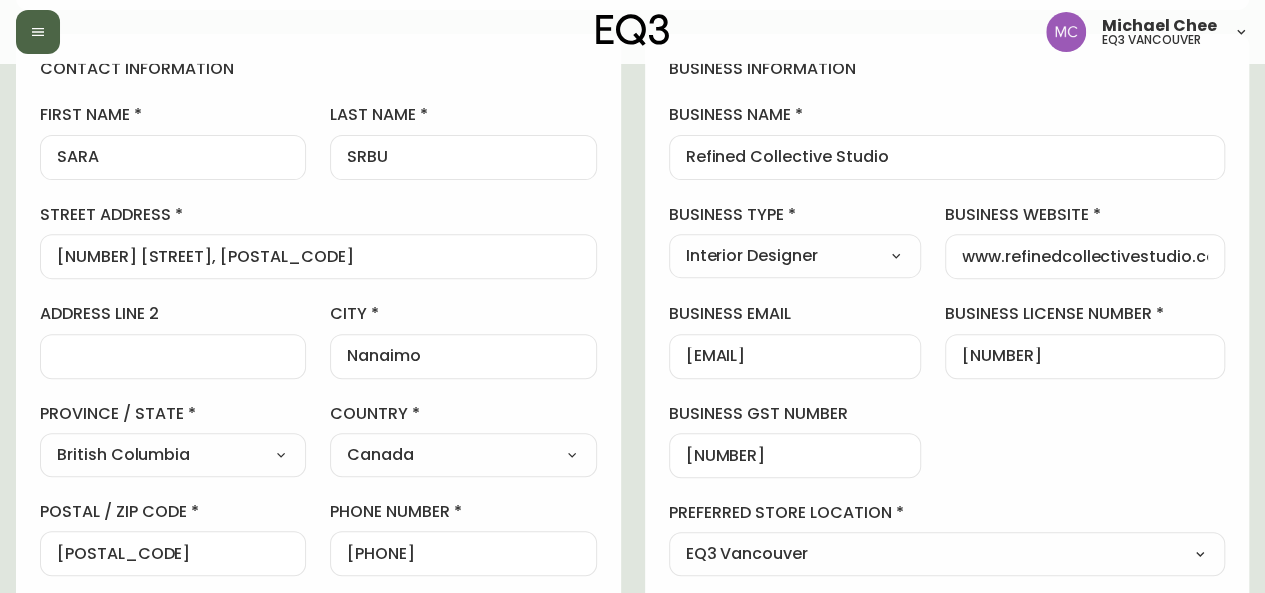 click at bounding box center [38, 32] 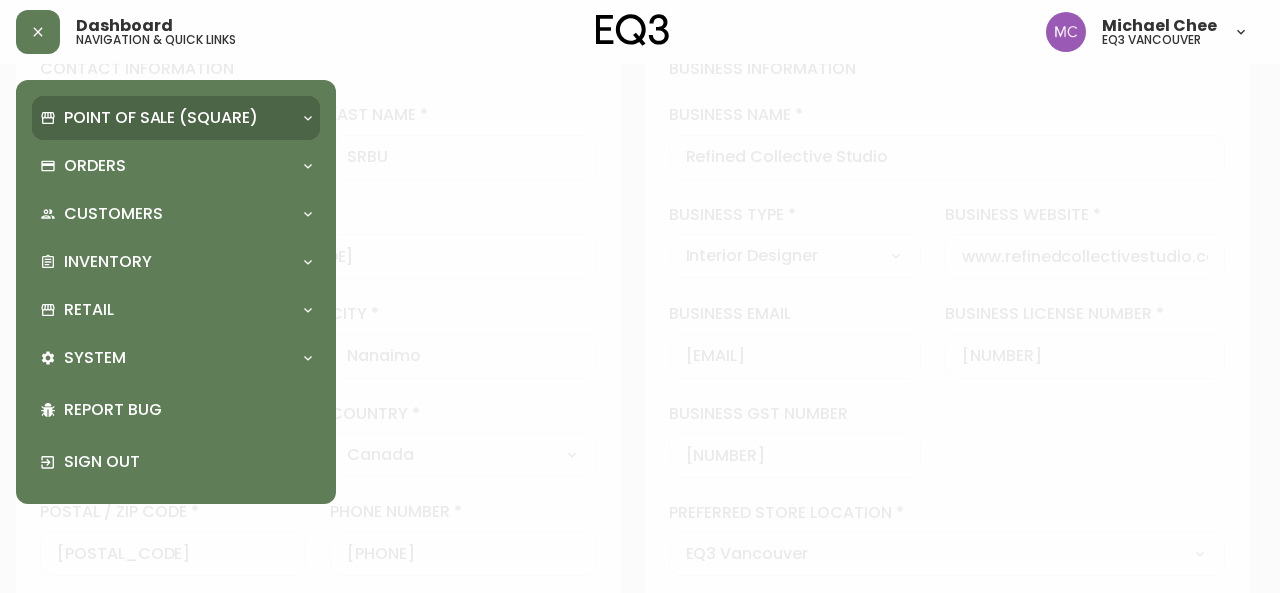 scroll, scrollTop: 244, scrollLeft: 0, axis: vertical 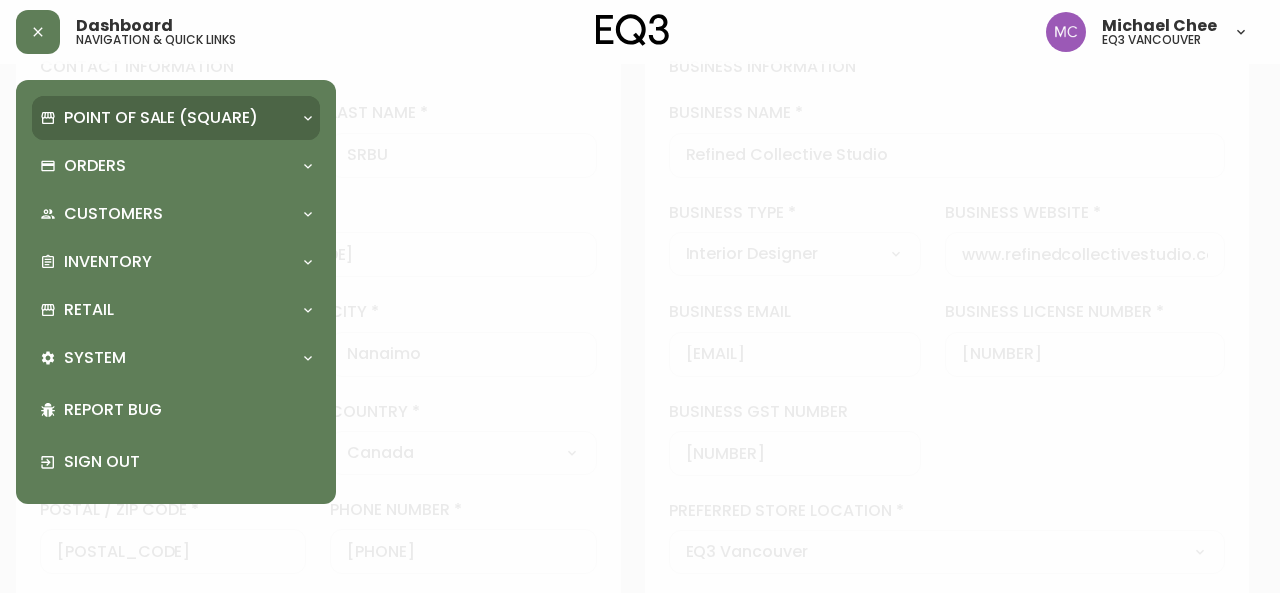 click on "Point of Sale (Square)" at bounding box center [176, 118] 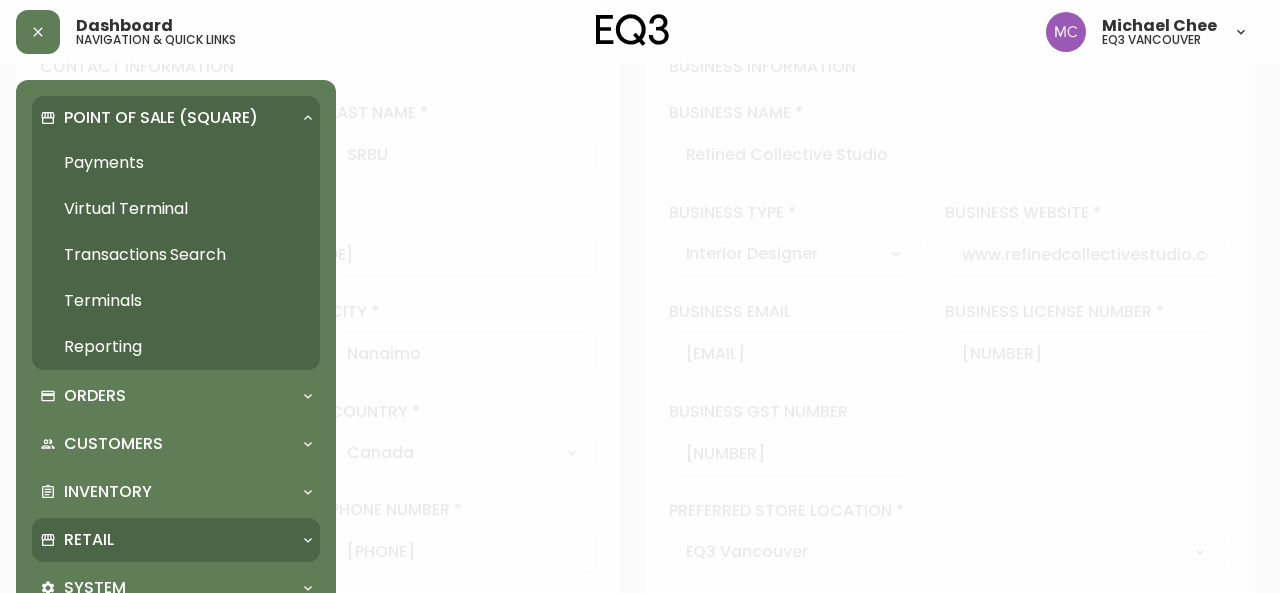 click on "Retail" at bounding box center (166, 540) 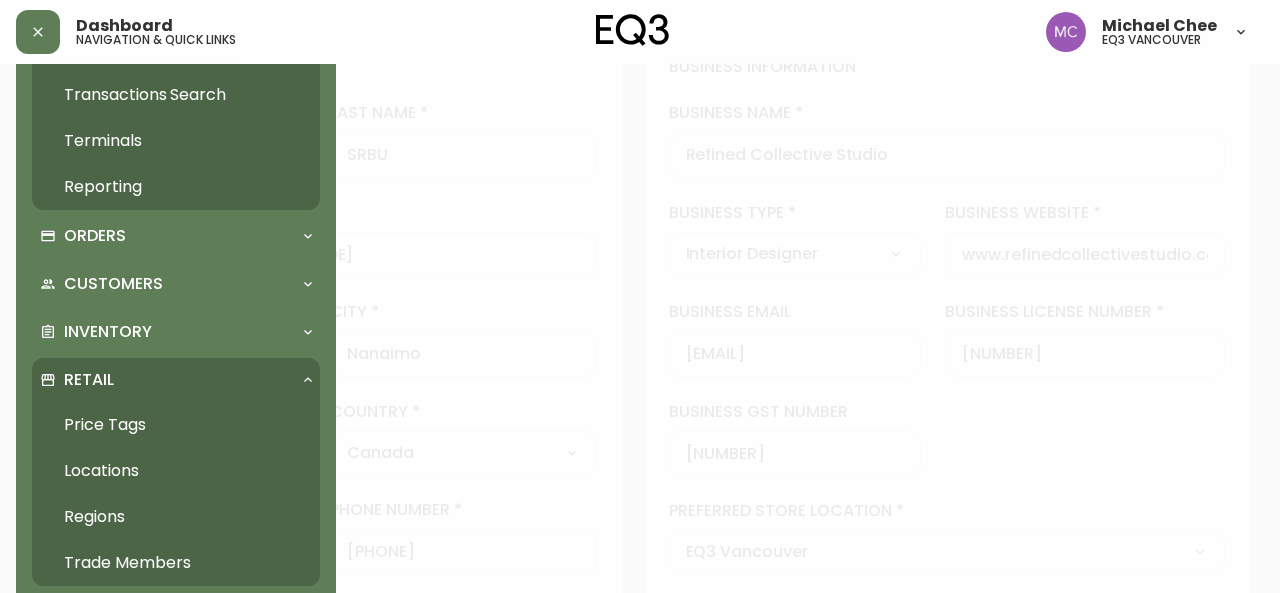 scroll, scrollTop: 175, scrollLeft: 0, axis: vertical 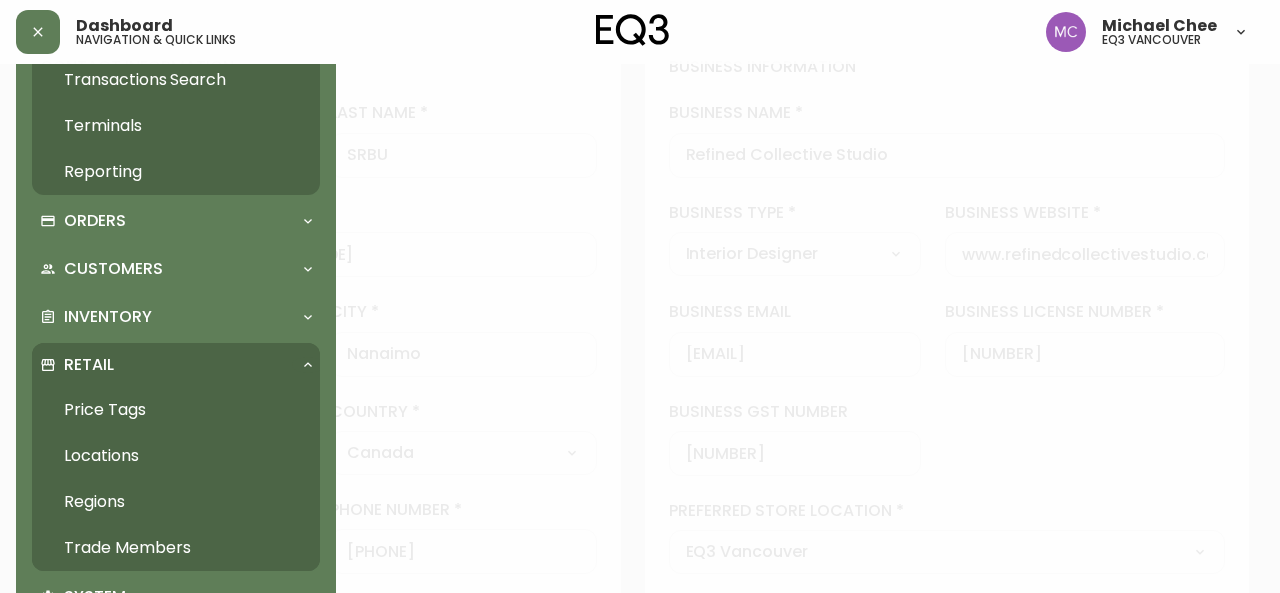 click on "Trade Members" at bounding box center (176, 548) 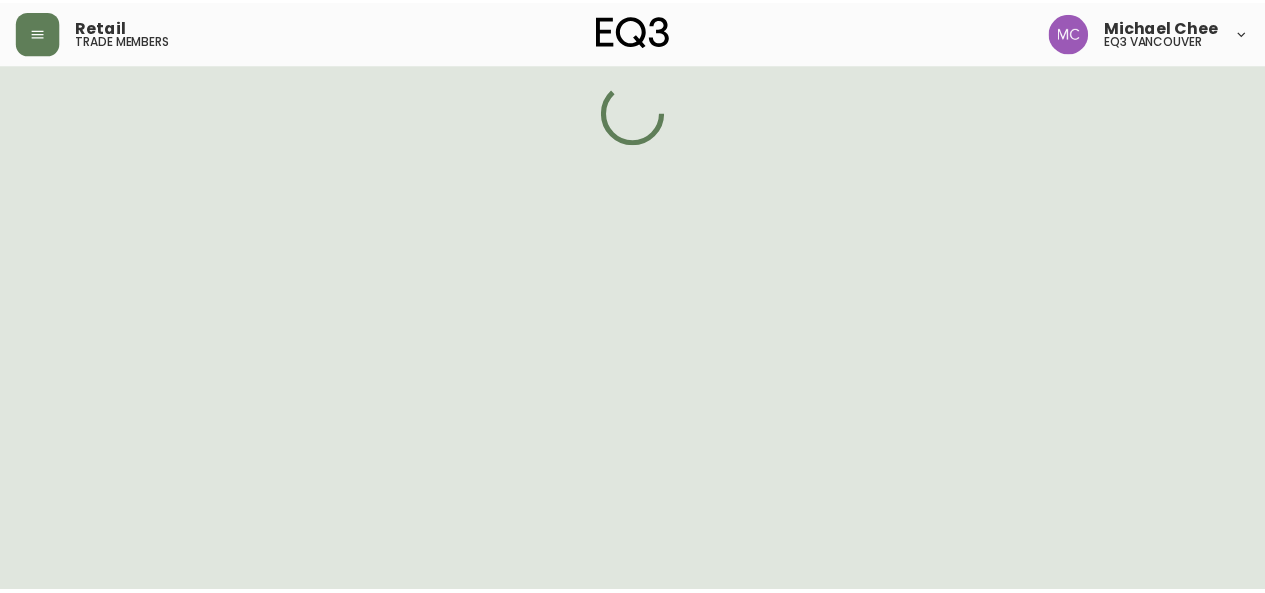 scroll, scrollTop: 0, scrollLeft: 0, axis: both 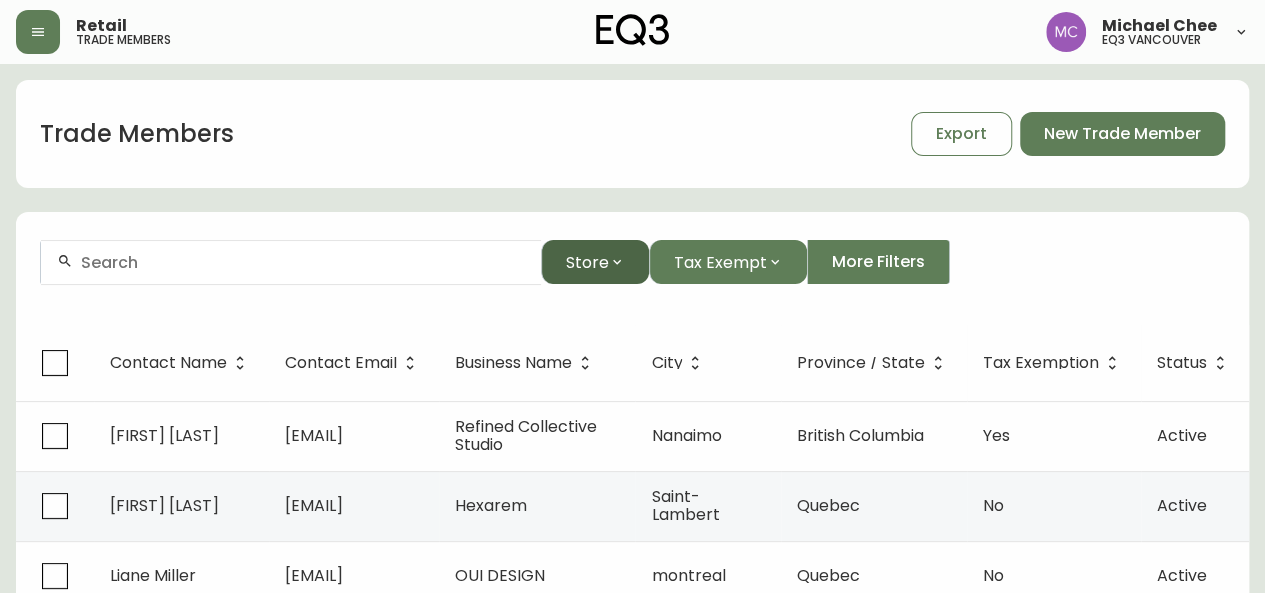click on "Store" at bounding box center [587, 262] 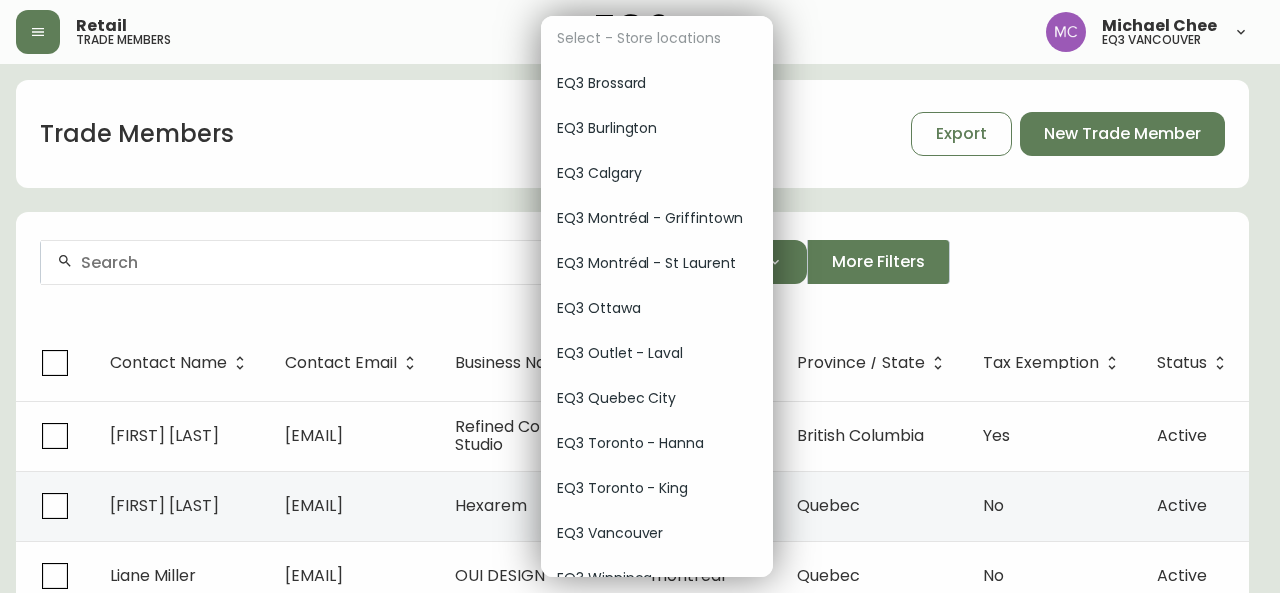 click on "EQ3 Vancouver" at bounding box center (657, 533) 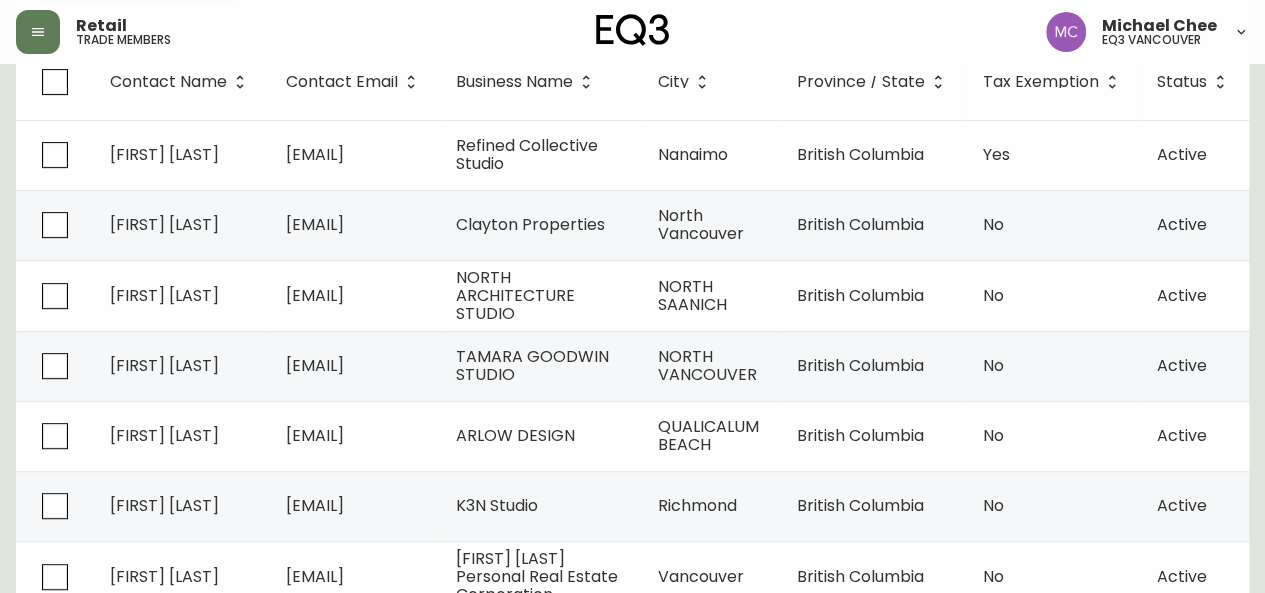 scroll, scrollTop: 356, scrollLeft: 0, axis: vertical 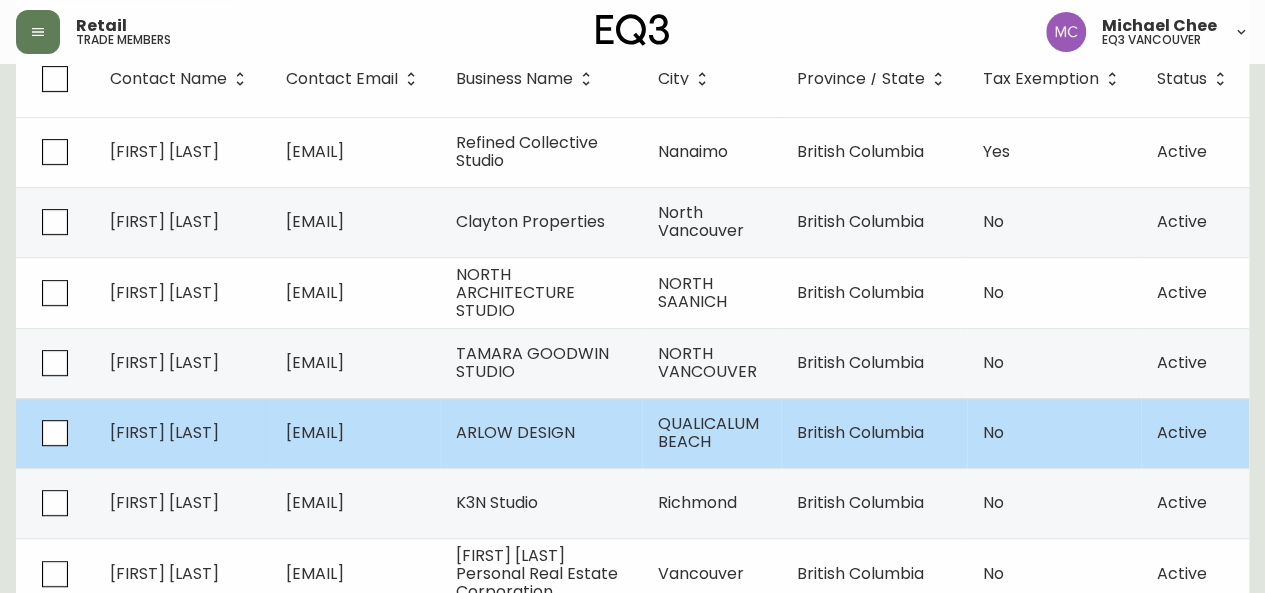 click on "[FIRST] [LAST]" at bounding box center [182, 433] 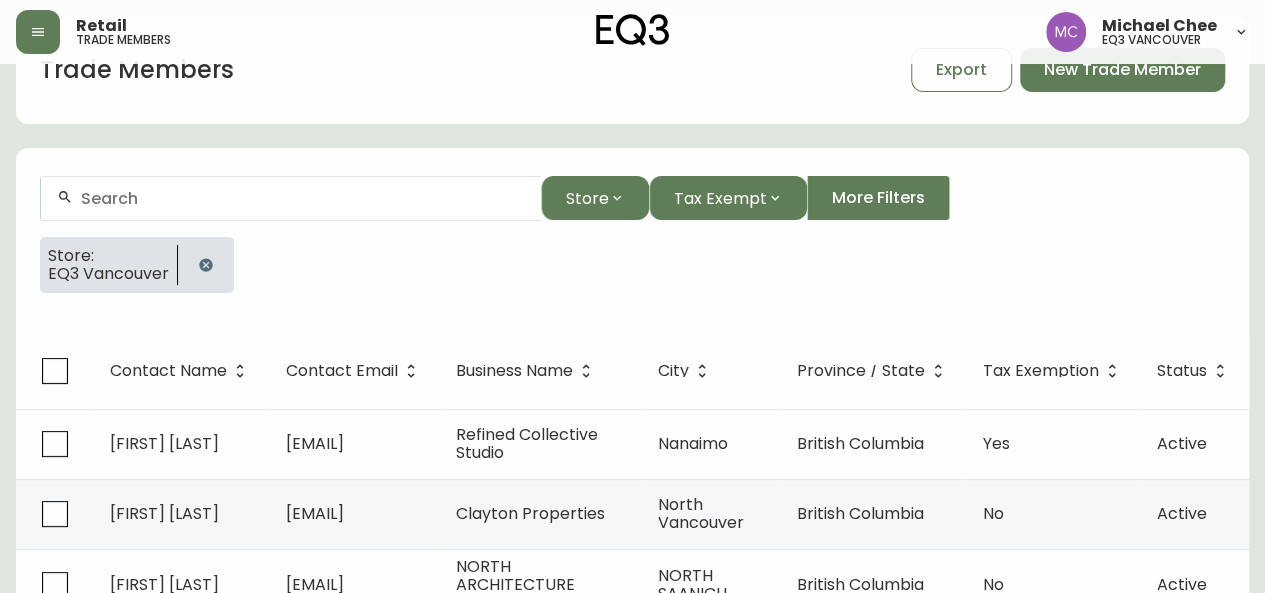 select on "BC" 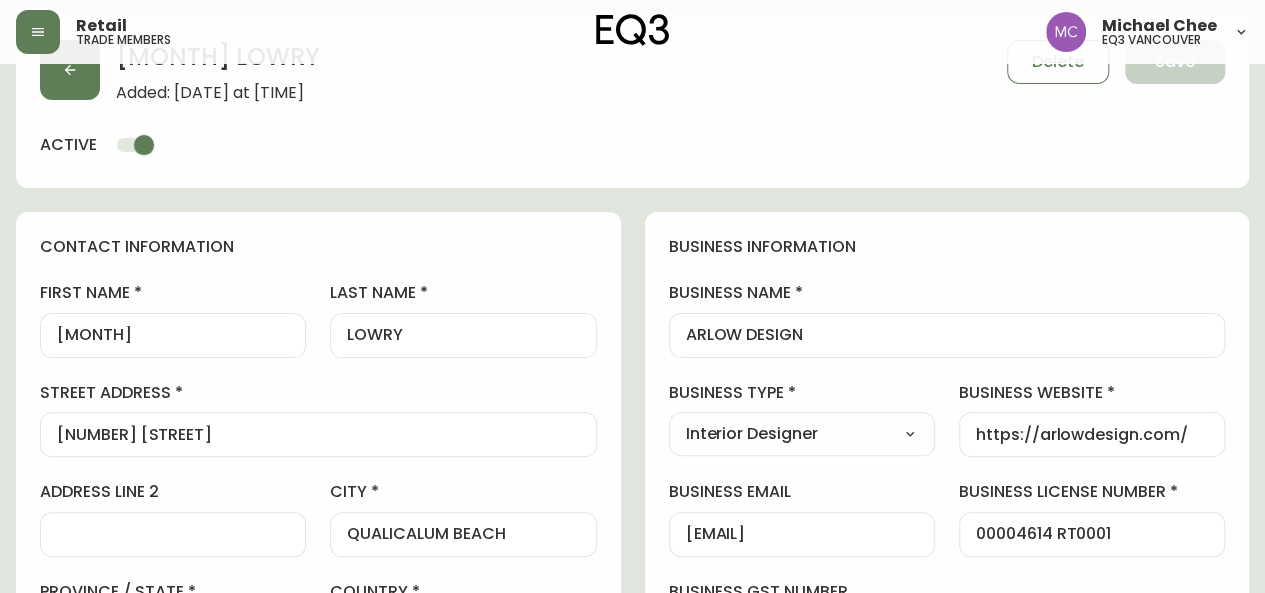 scroll, scrollTop: 356, scrollLeft: 0, axis: vertical 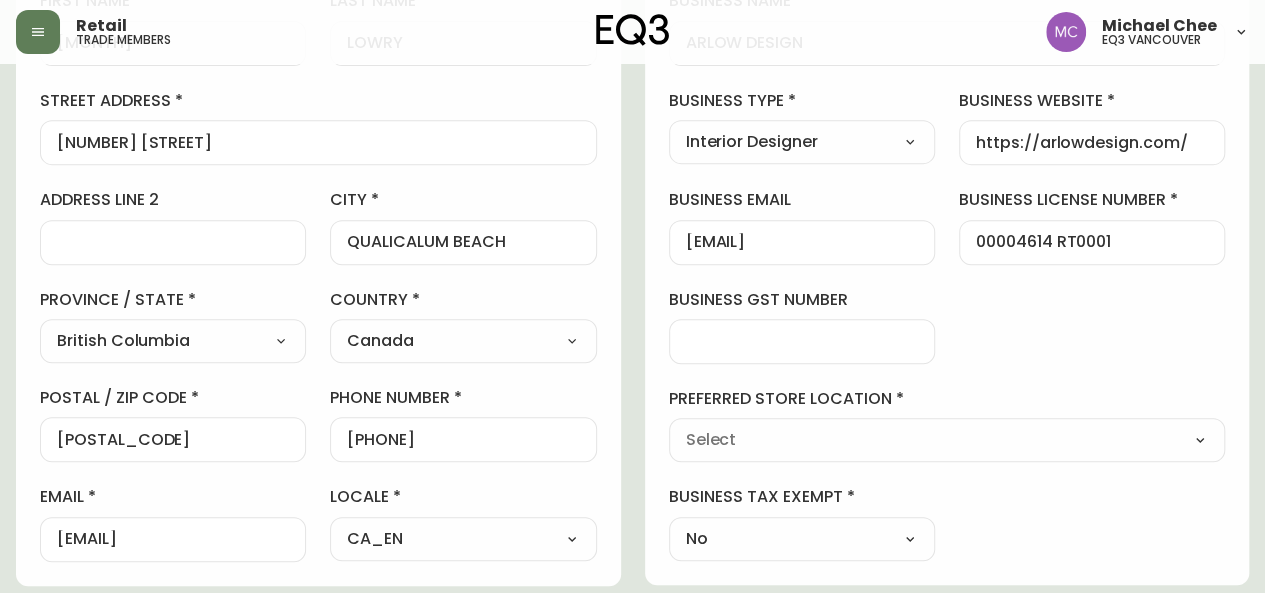 type on "EQ3 Vancouver" 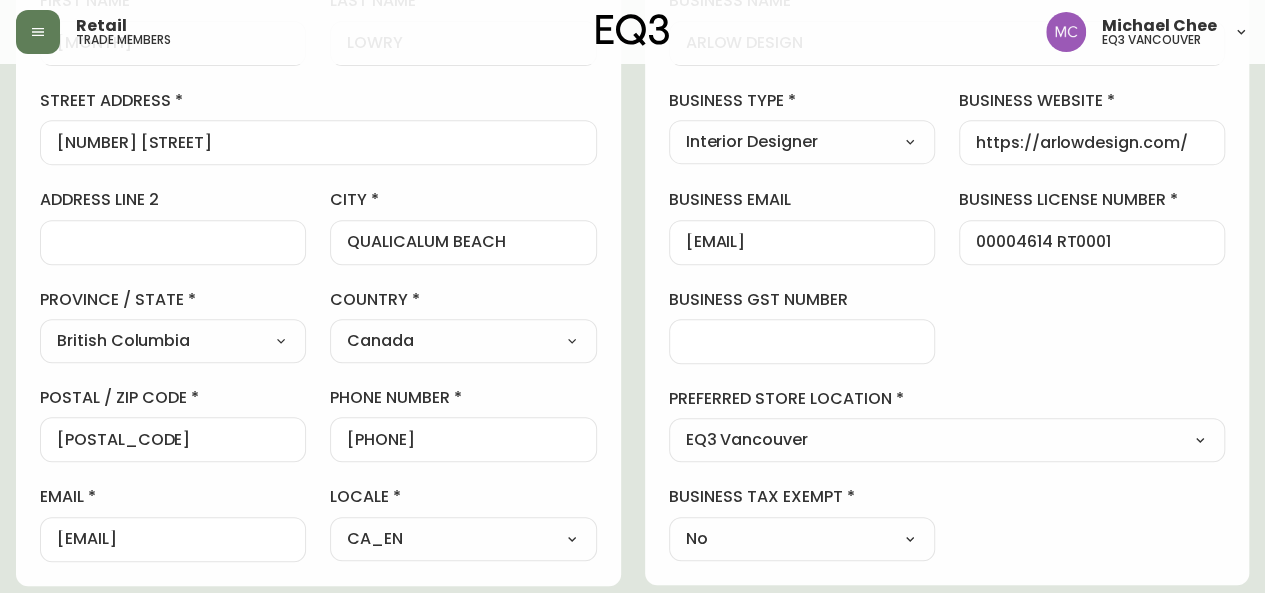 select on "cjw10z96p001r6gs00juufhhe" 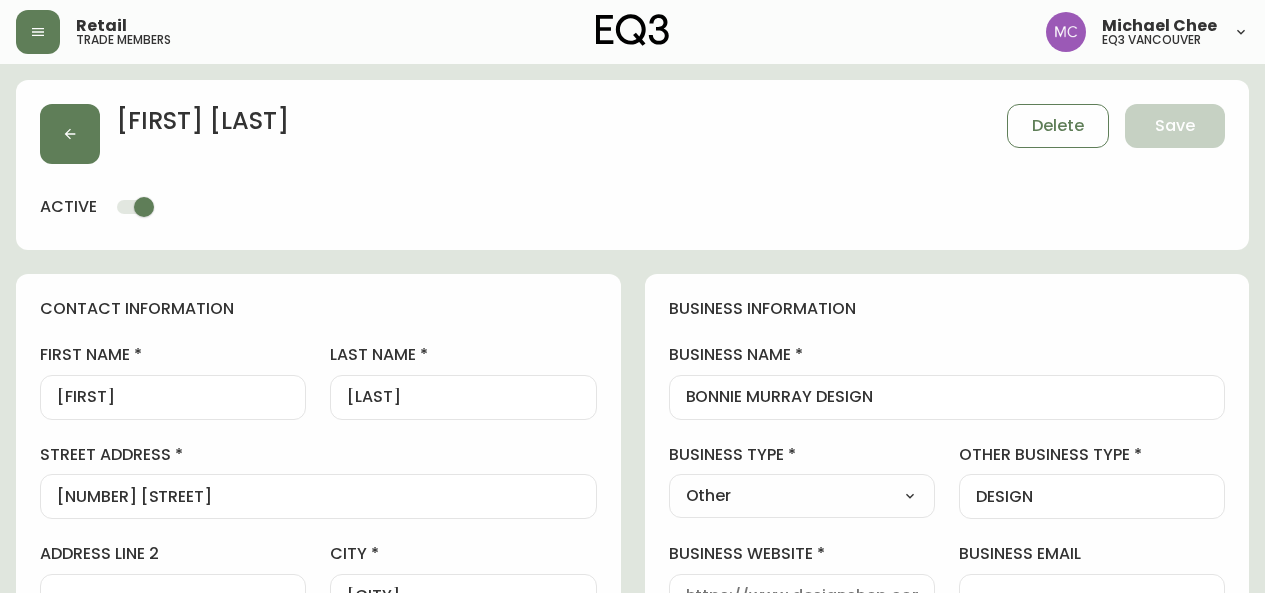 select on "BC" 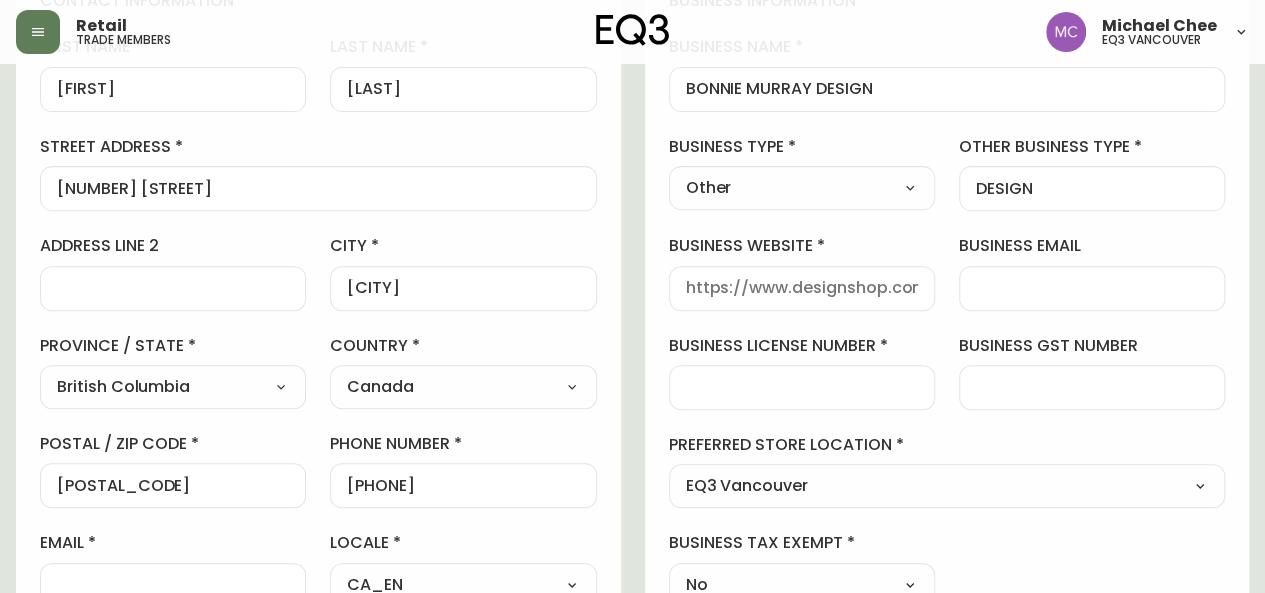 drag, startPoint x: 1279, startPoint y: 248, endPoint x: 696, endPoint y: 362, distance: 594.04126 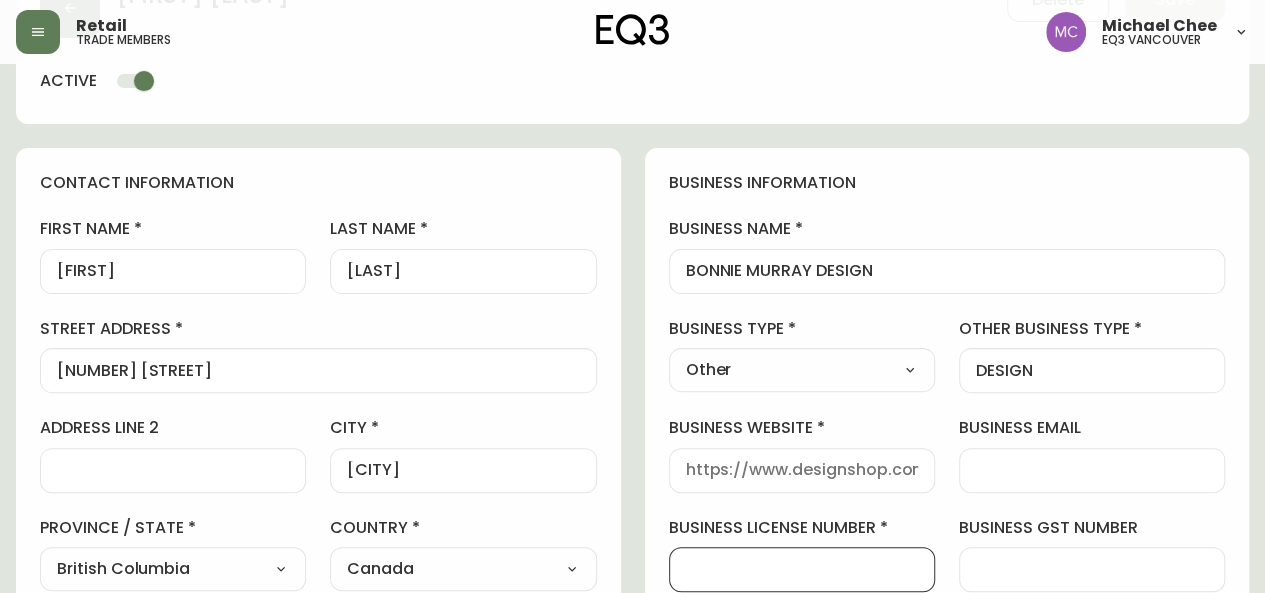 scroll, scrollTop: 132, scrollLeft: 0, axis: vertical 